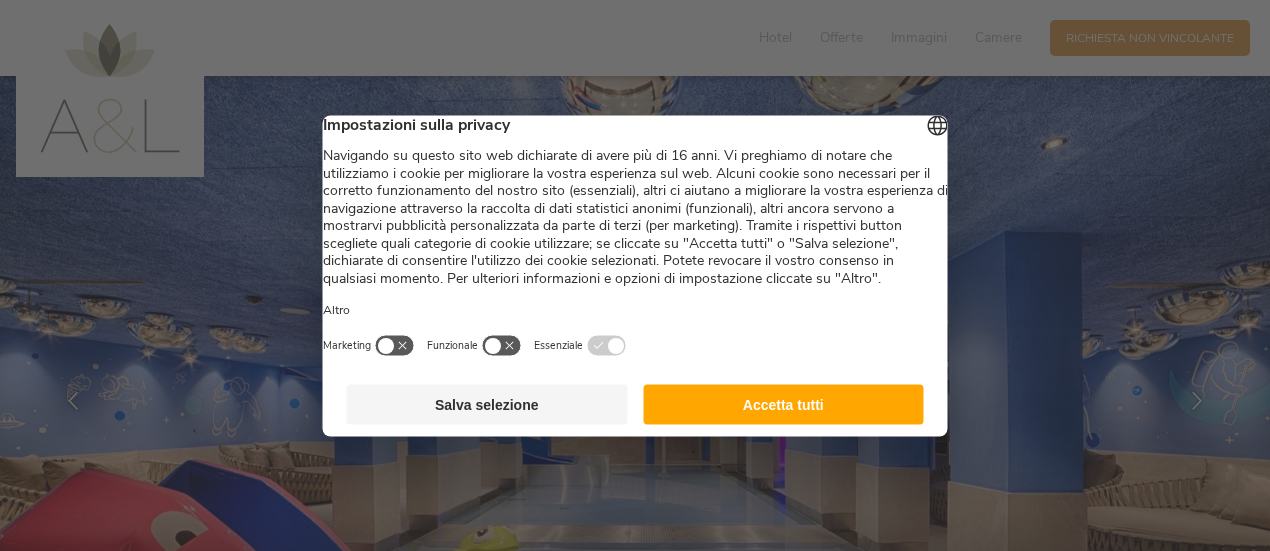 scroll, scrollTop: 0, scrollLeft: 0, axis: both 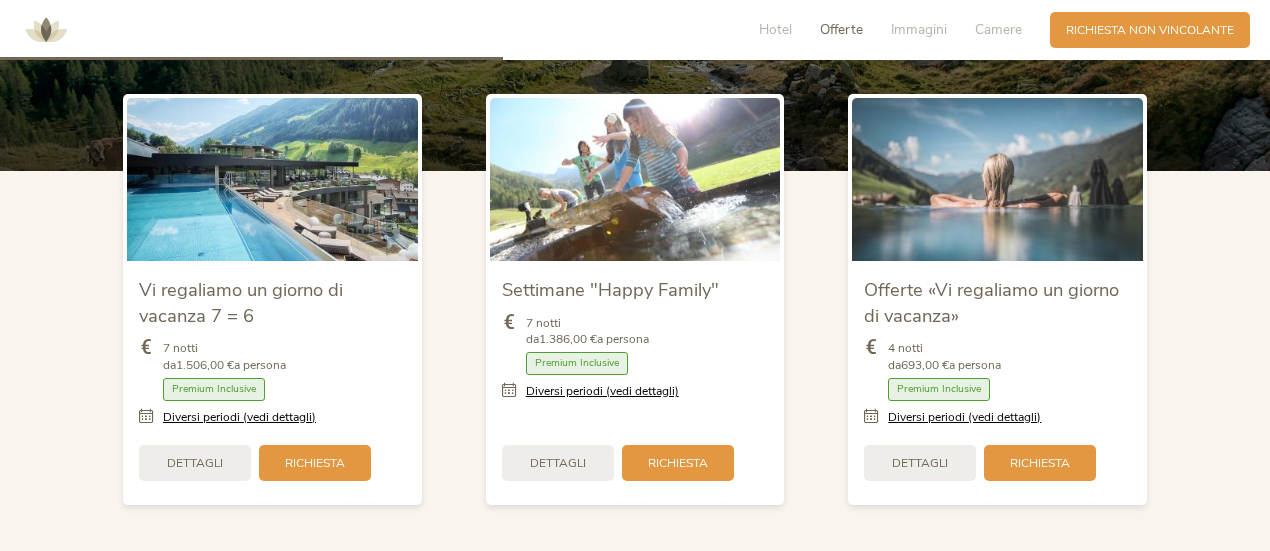 click at bounding box center [514, 391] 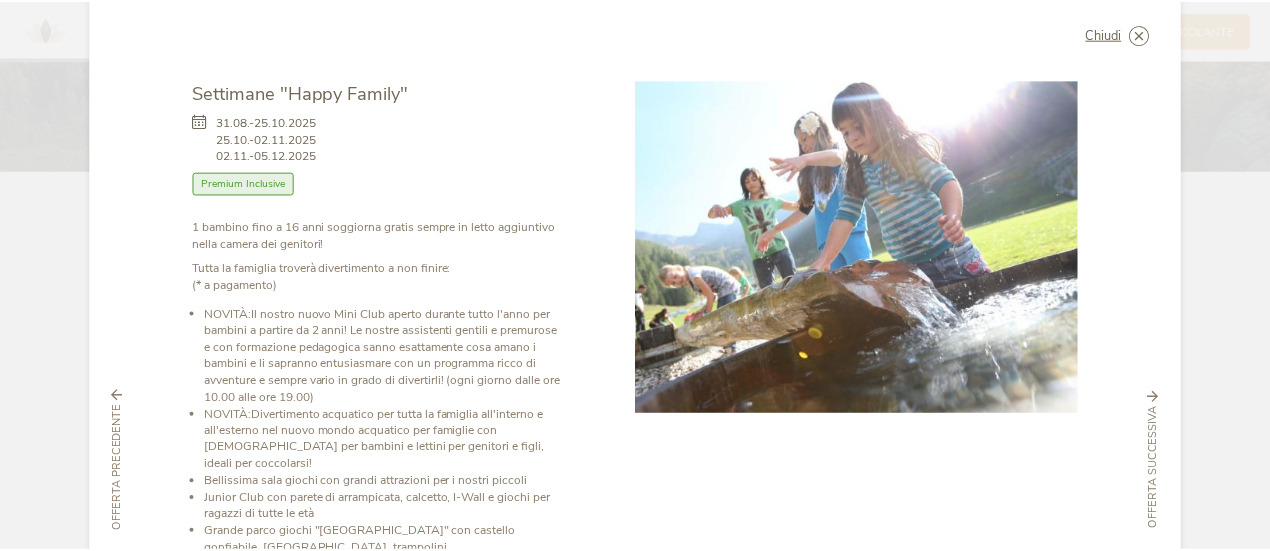scroll, scrollTop: 0, scrollLeft: 0, axis: both 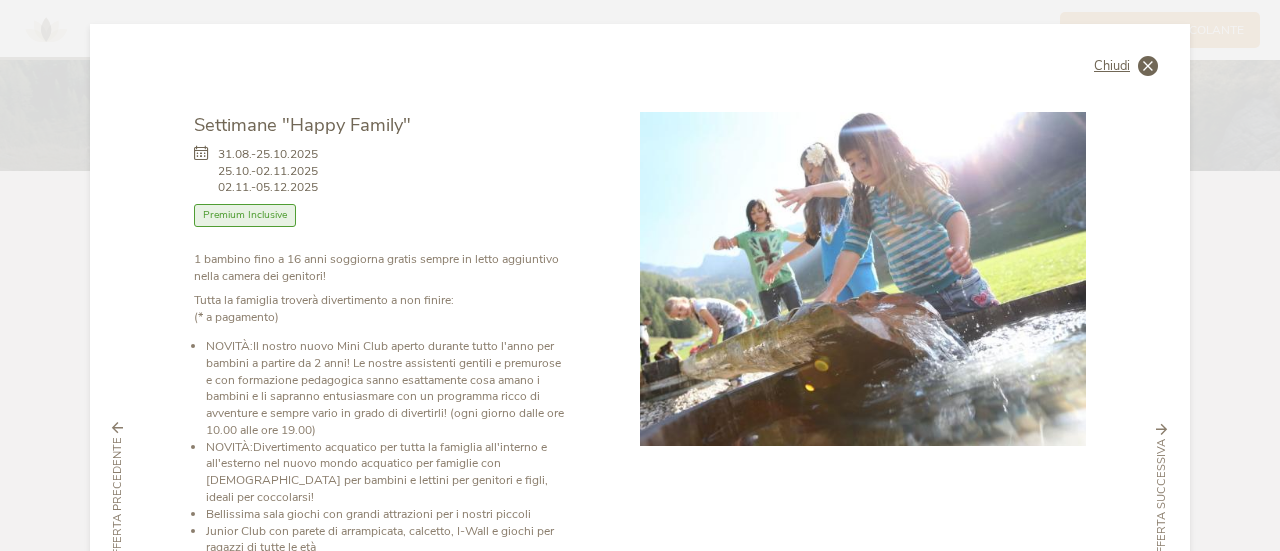 click at bounding box center (1148, 66) 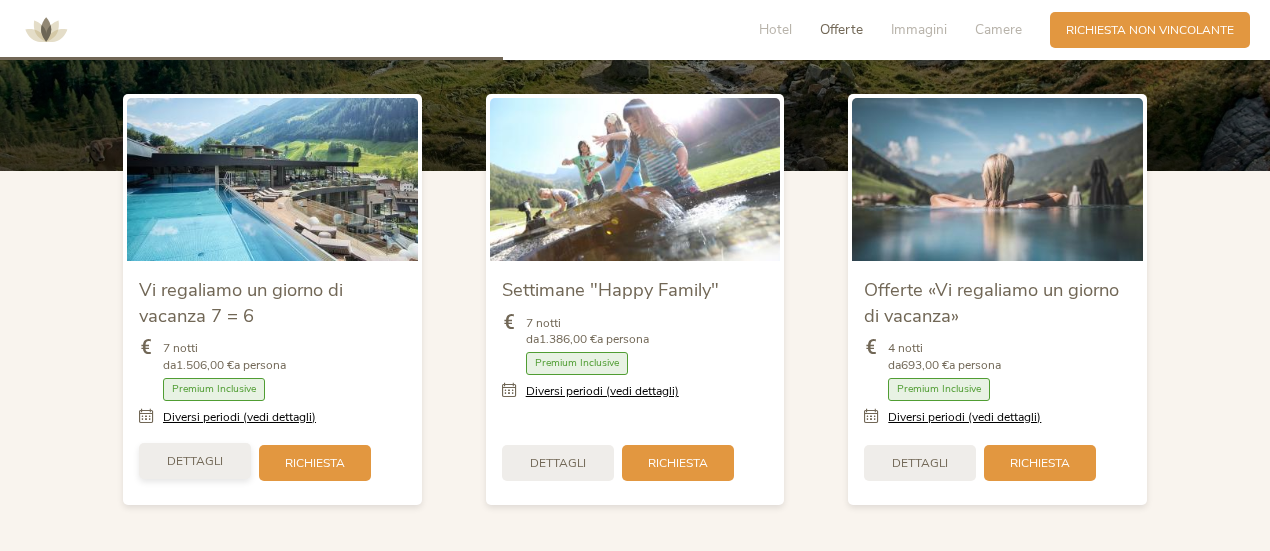 click on "Dettagli" at bounding box center (195, 461) 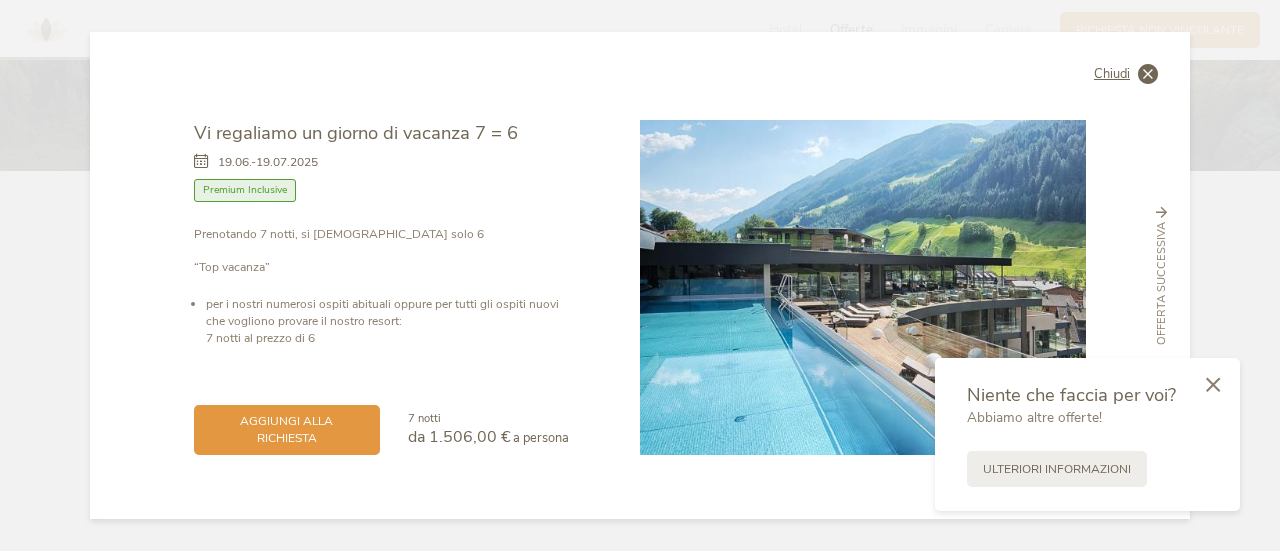 click at bounding box center (1148, 74) 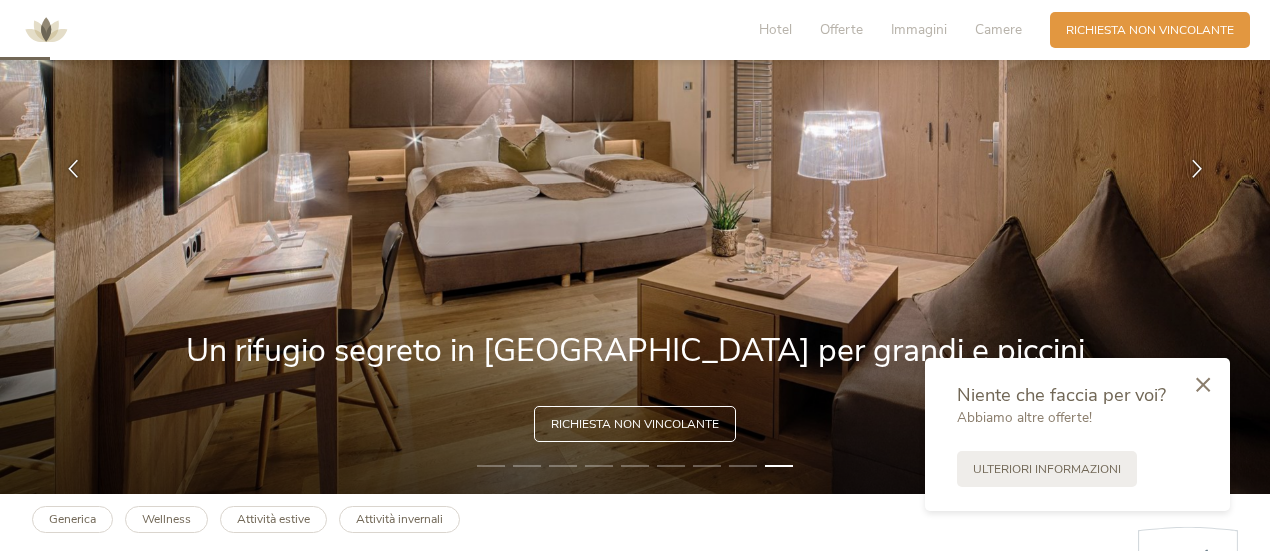 scroll, scrollTop: 300, scrollLeft: 0, axis: vertical 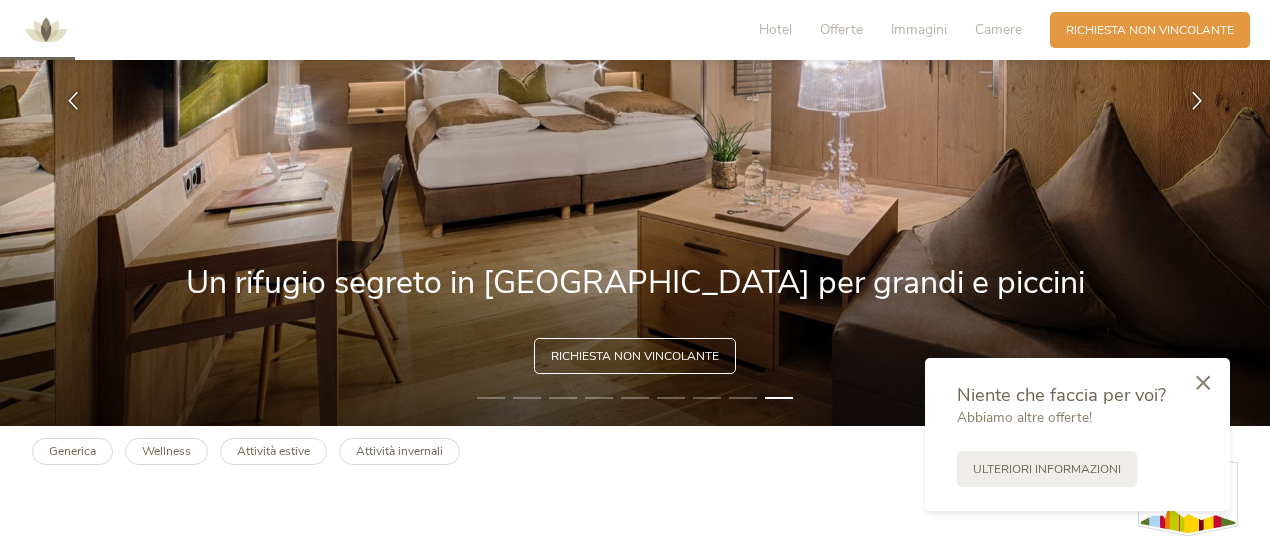 click at bounding box center [1203, 384] 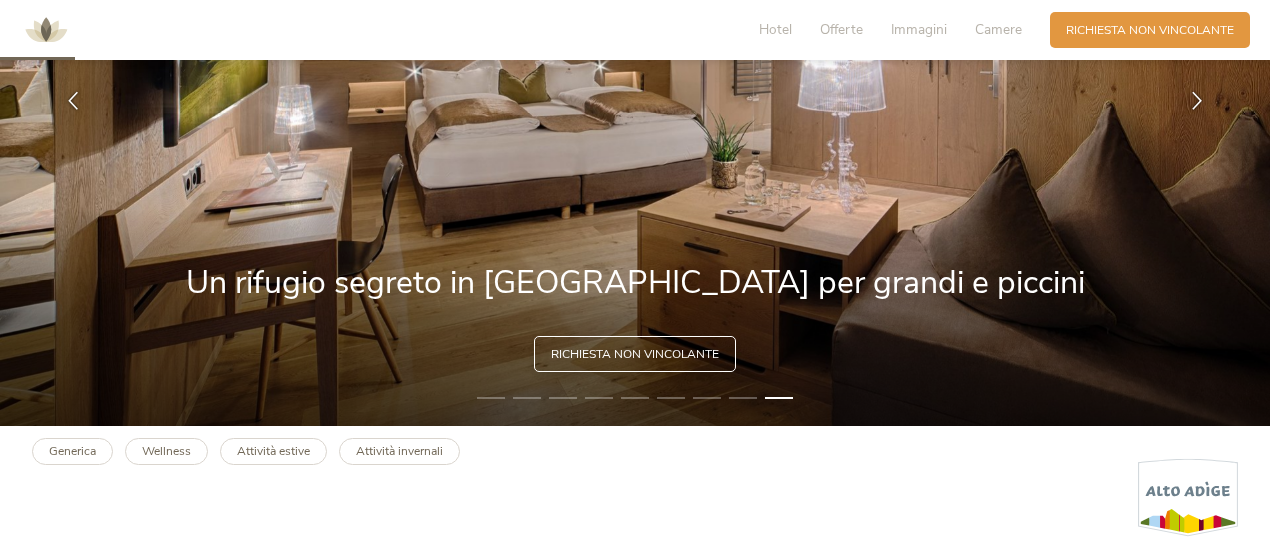 click on "Richiesta non vincolante" at bounding box center [635, 354] 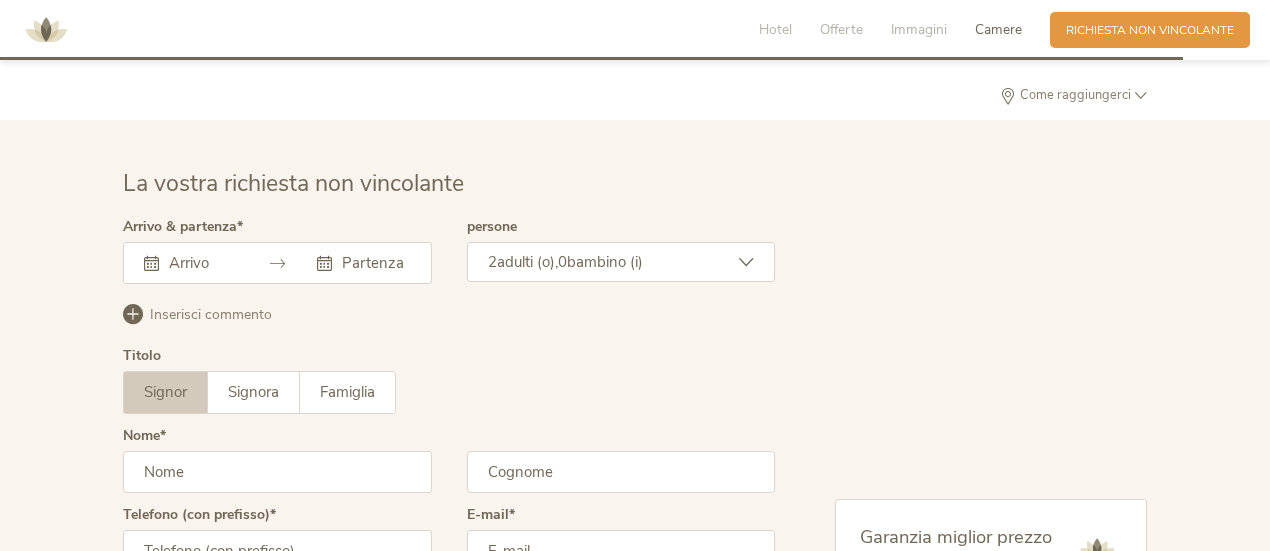 scroll, scrollTop: 4823, scrollLeft: 0, axis: vertical 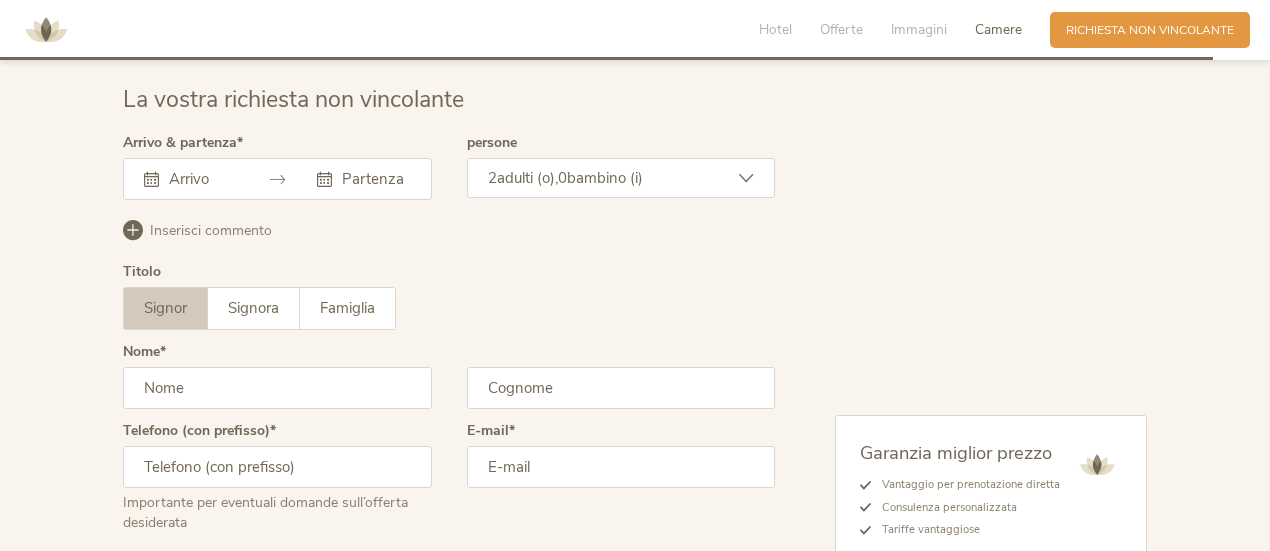 click at bounding box center (200, 179) 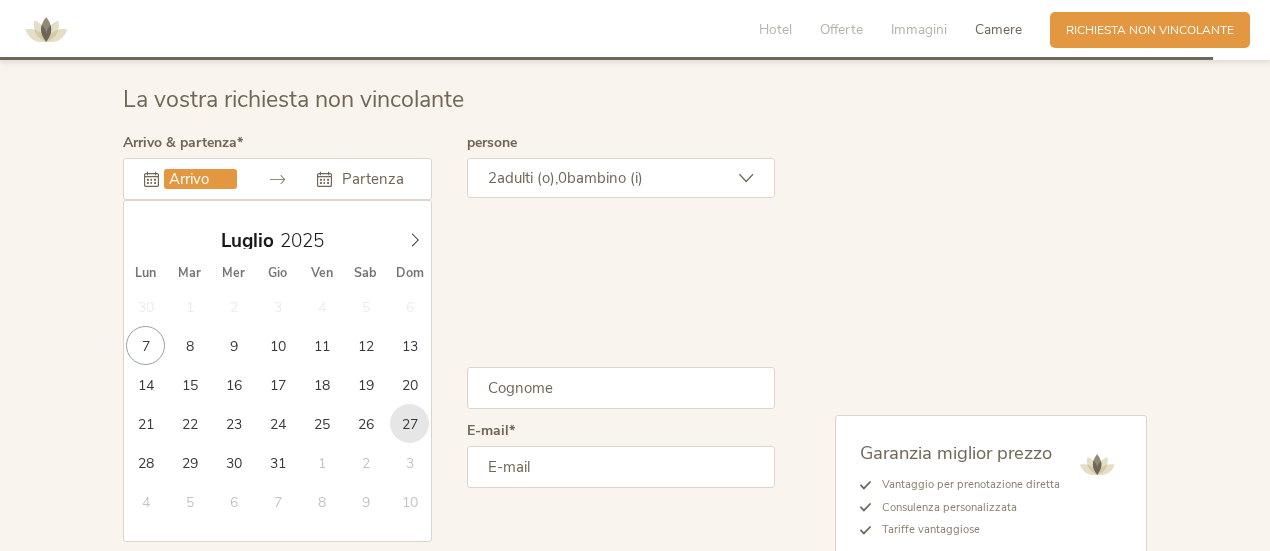 type on "27.07.2025" 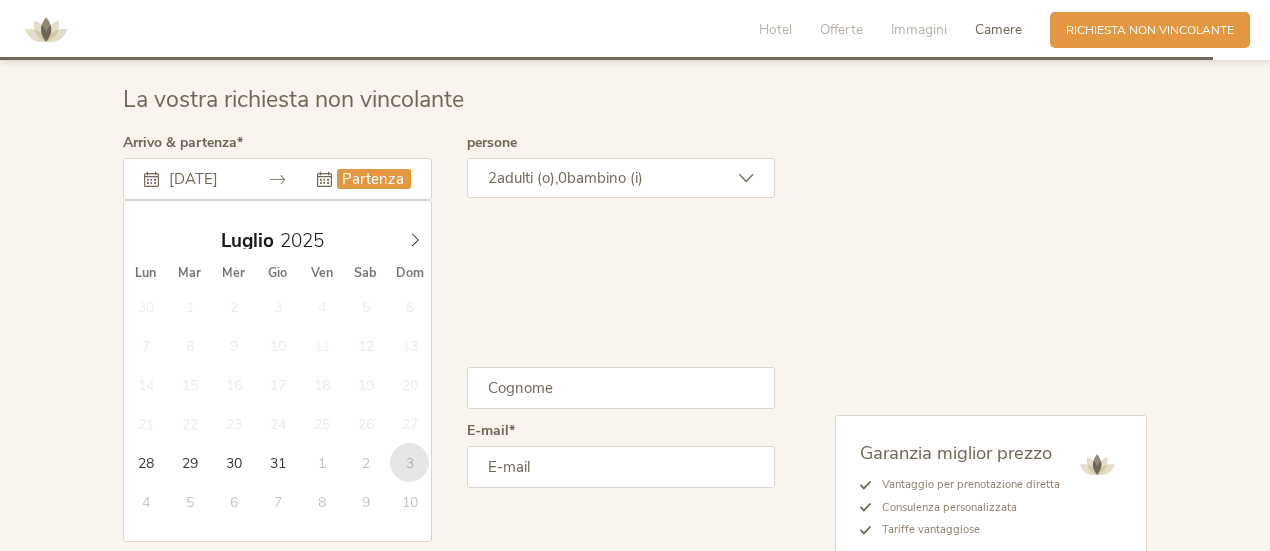 type on "03.08.2025" 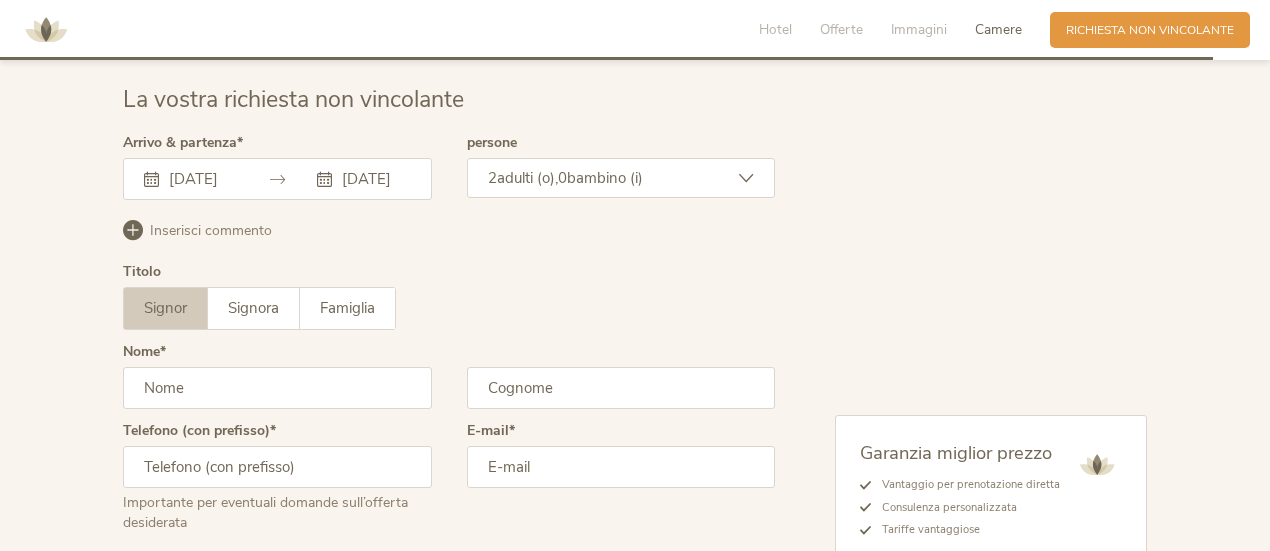 scroll, scrollTop: 0, scrollLeft: 15, axis: horizontal 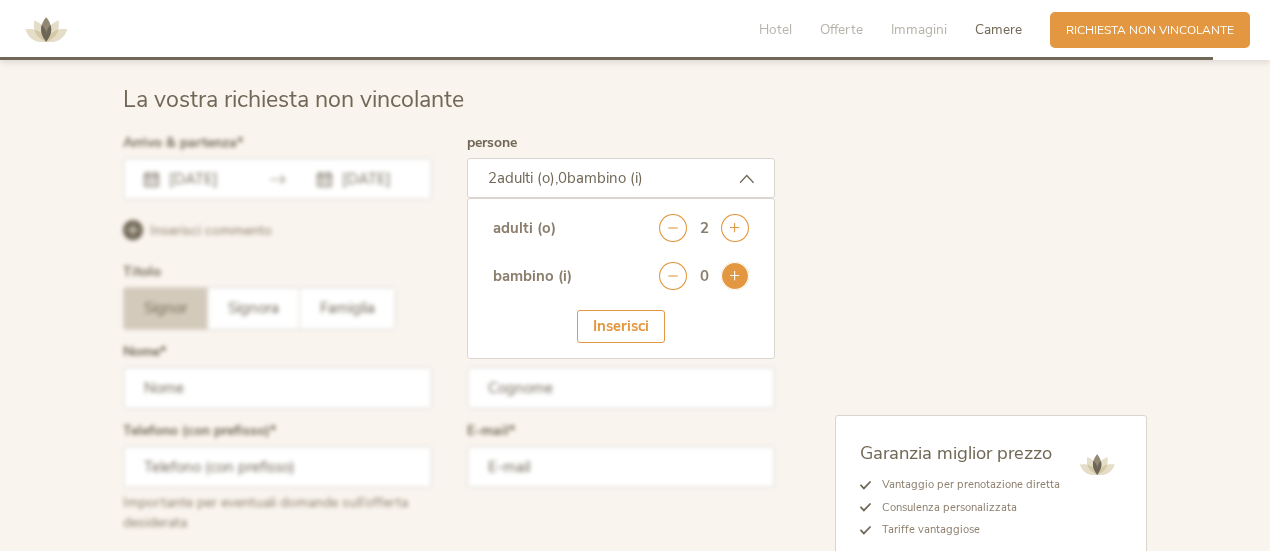 click at bounding box center [735, 276] 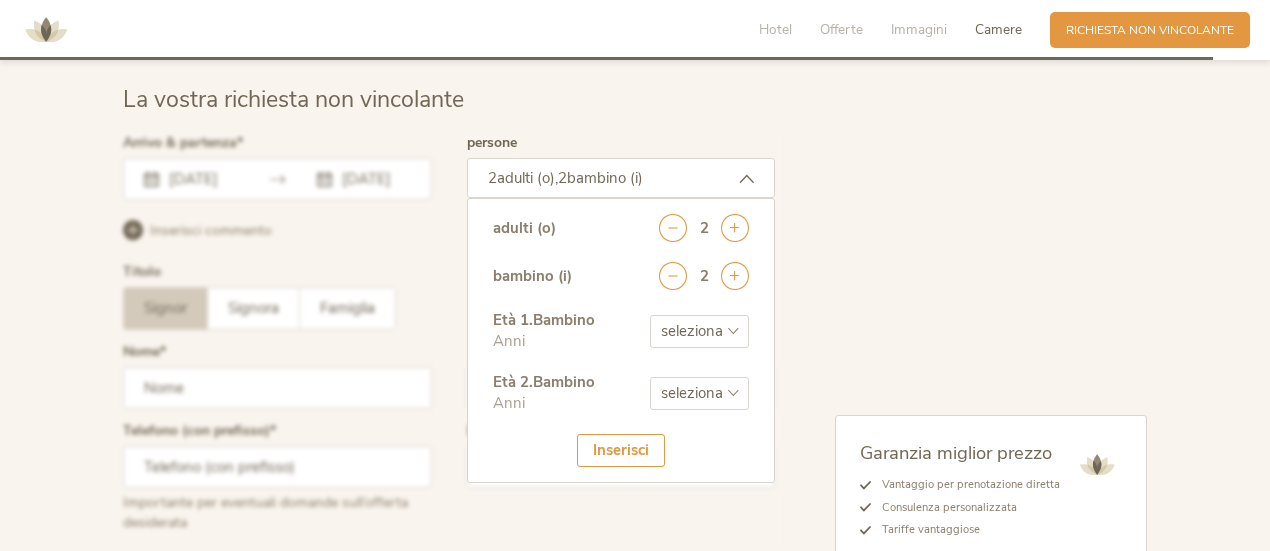 click on "seleziona   0 1 2 3 4 5 6 7 8 9 10 11 12 13 14 15 16 17" at bounding box center [699, 331] 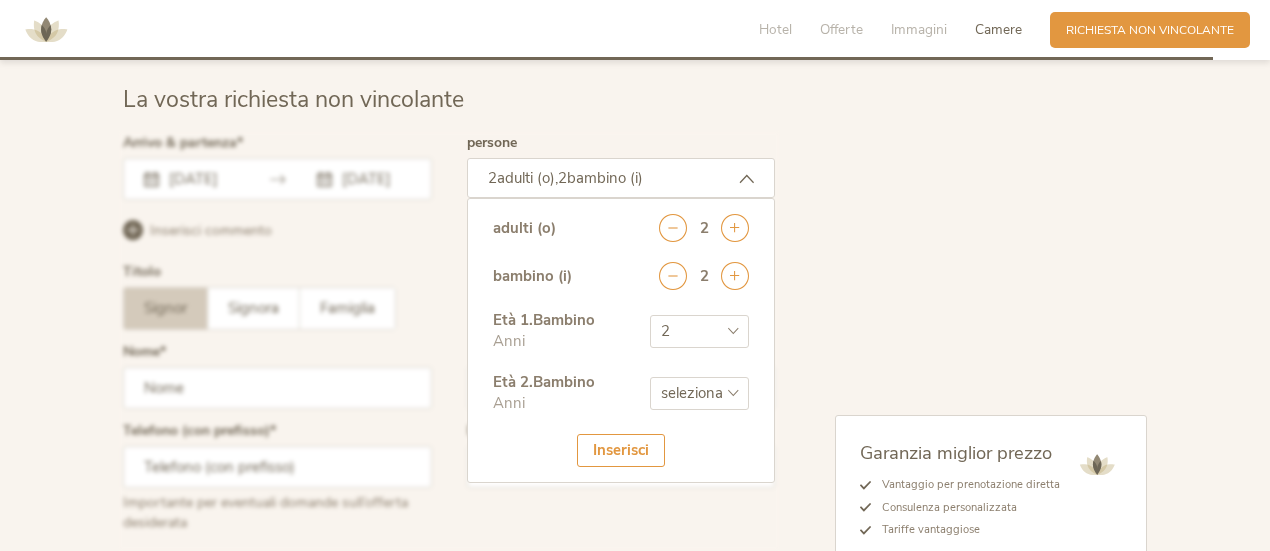 click on "seleziona   0 1 2 3 4 5 6 7 8 9 10 11 12 13 14 15 16 17" at bounding box center (699, 331) 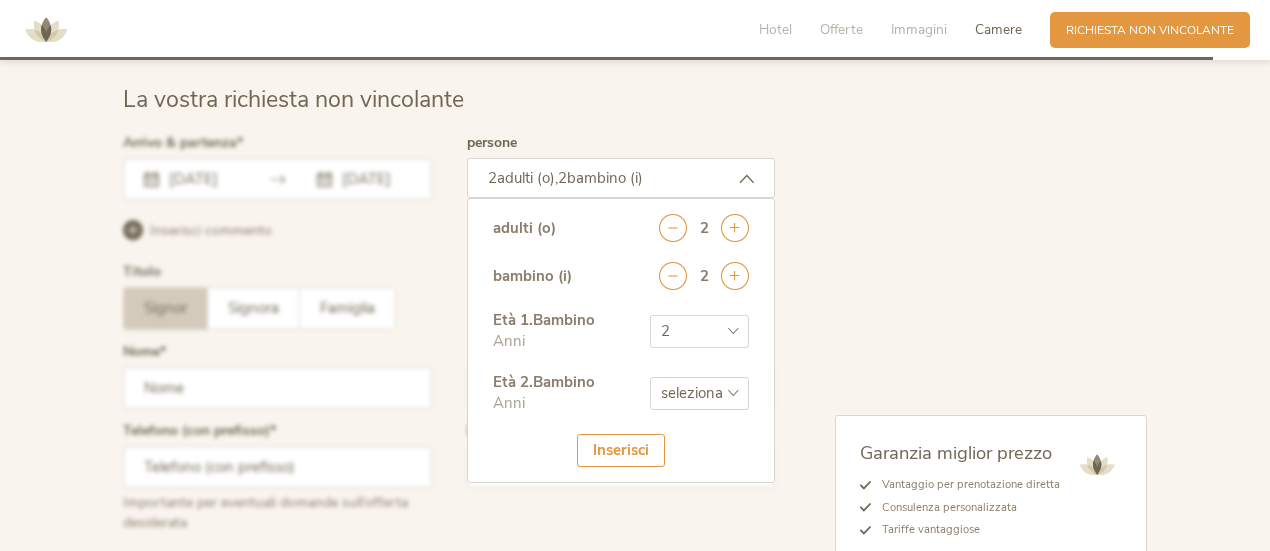 click on "seleziona   0 1 2 3 4 5 6 7 8 9 10 11 12 13 14 15 16 17" at bounding box center [699, 393] 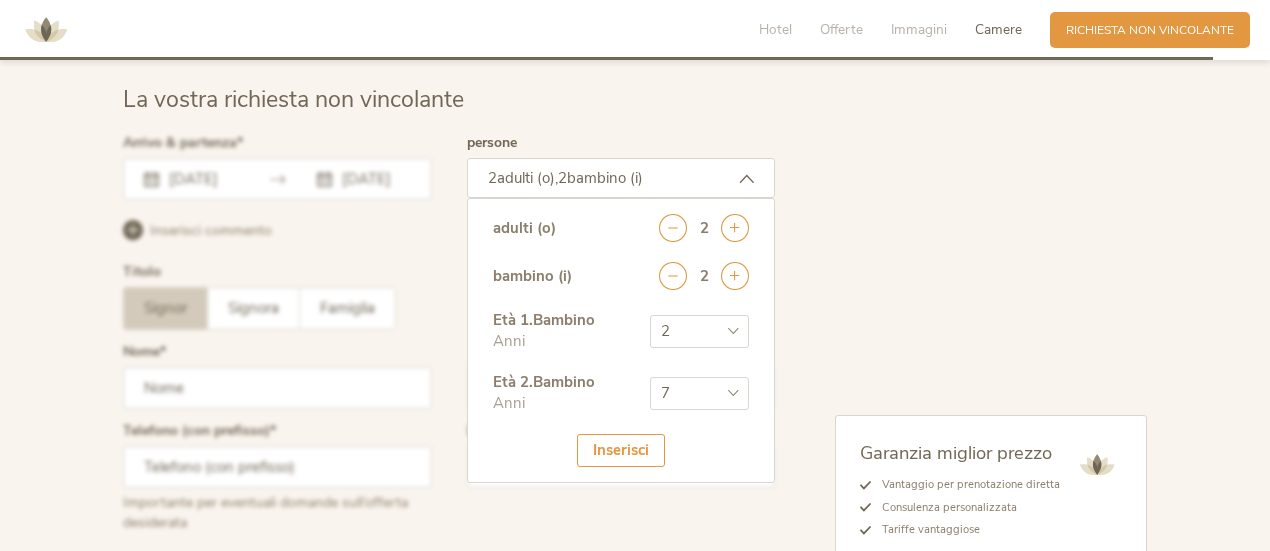 click on "Inserisci" at bounding box center (621, 450) 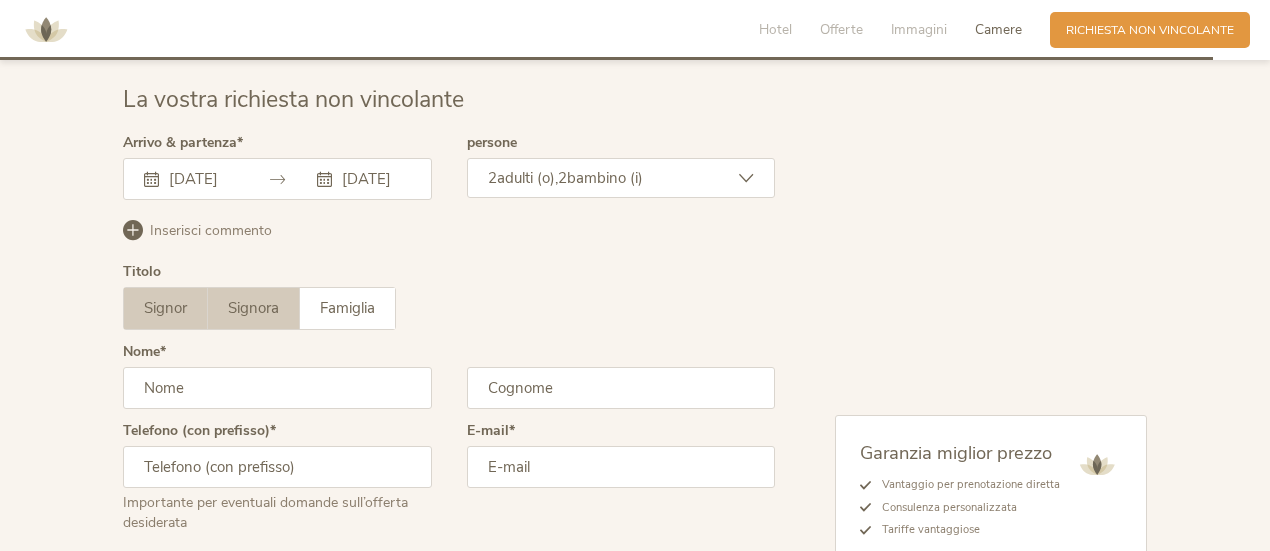 click on "Signora" at bounding box center (253, 308) 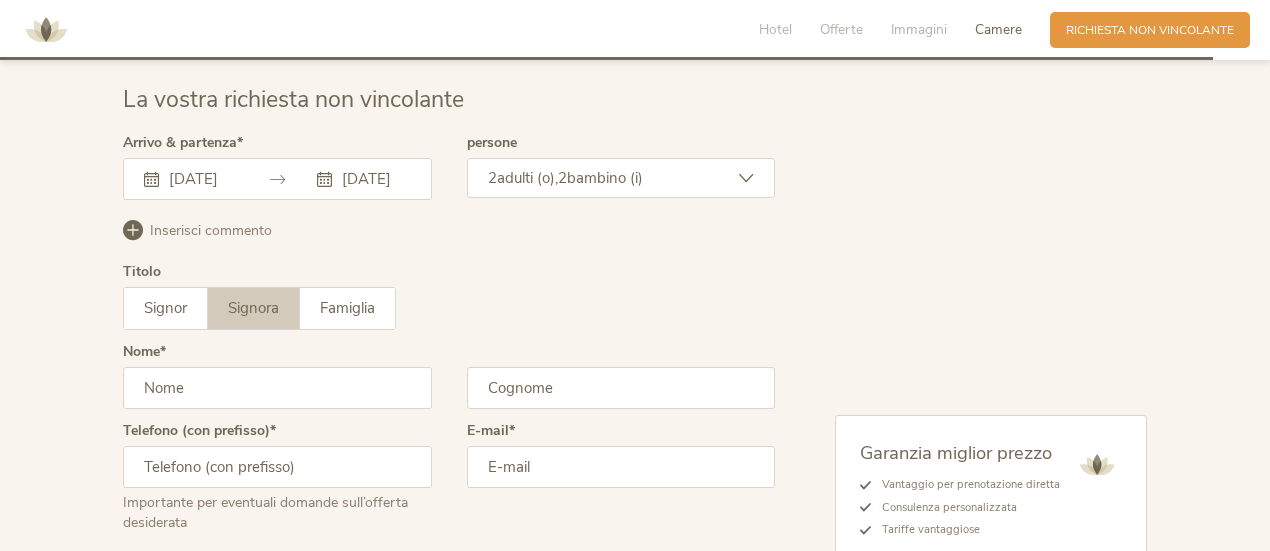 click at bounding box center [277, 388] 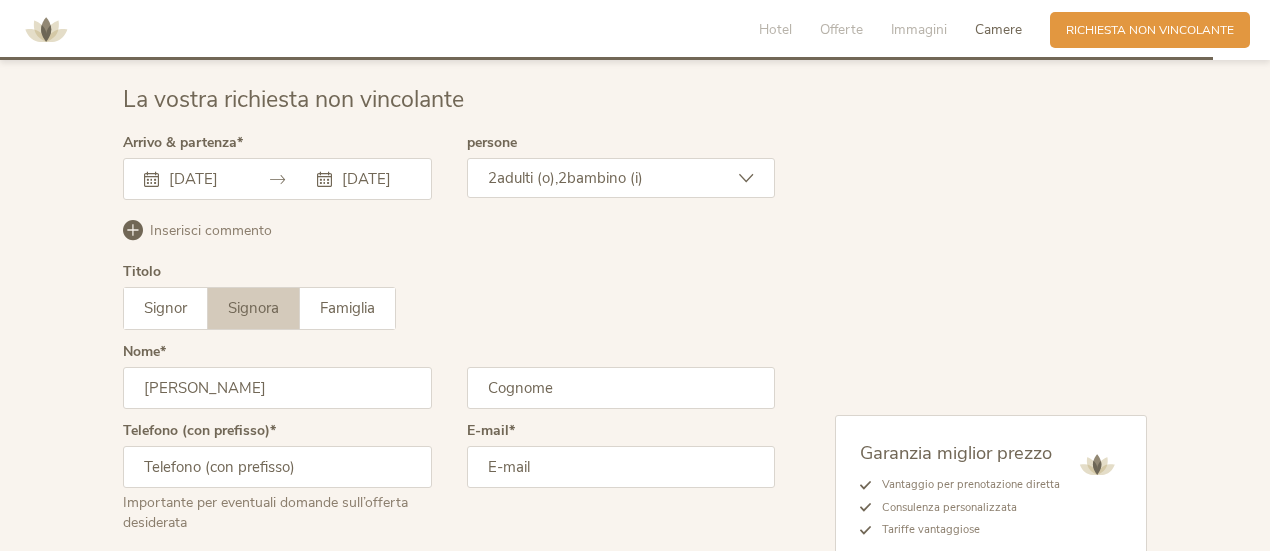 type on "sonia" 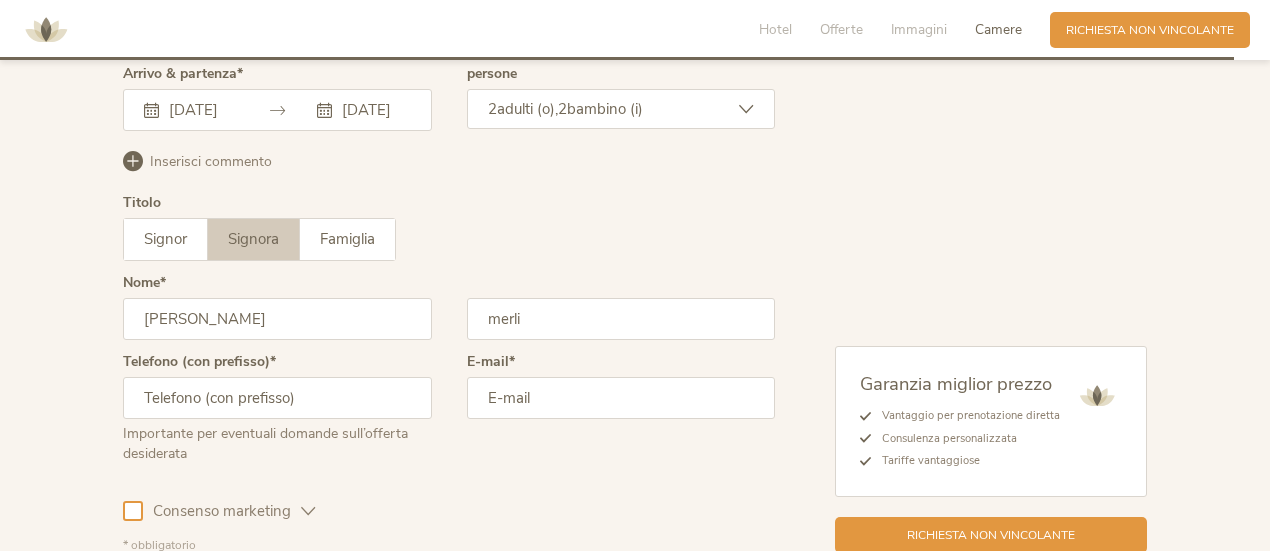 scroll, scrollTop: 4923, scrollLeft: 0, axis: vertical 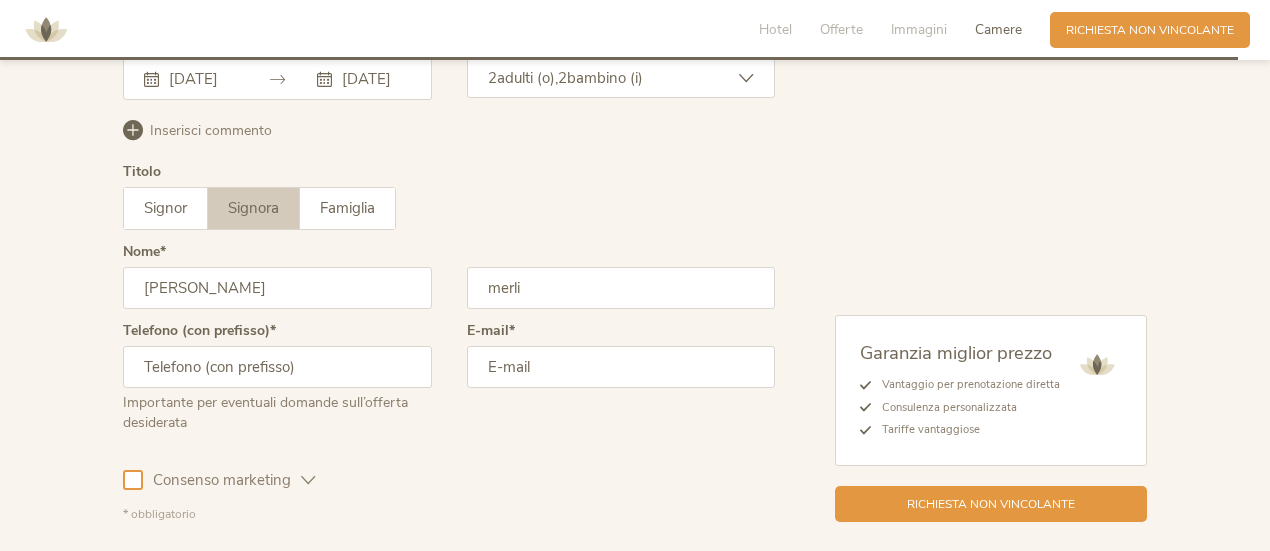 type on "merli" 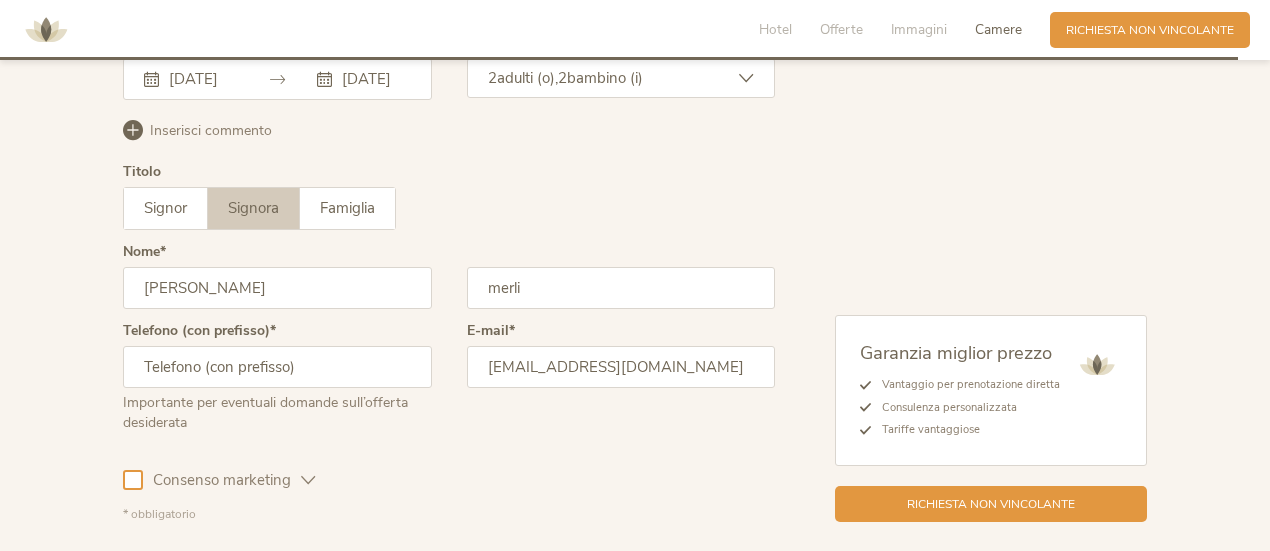 type on "merlisonia83@gmail.com" 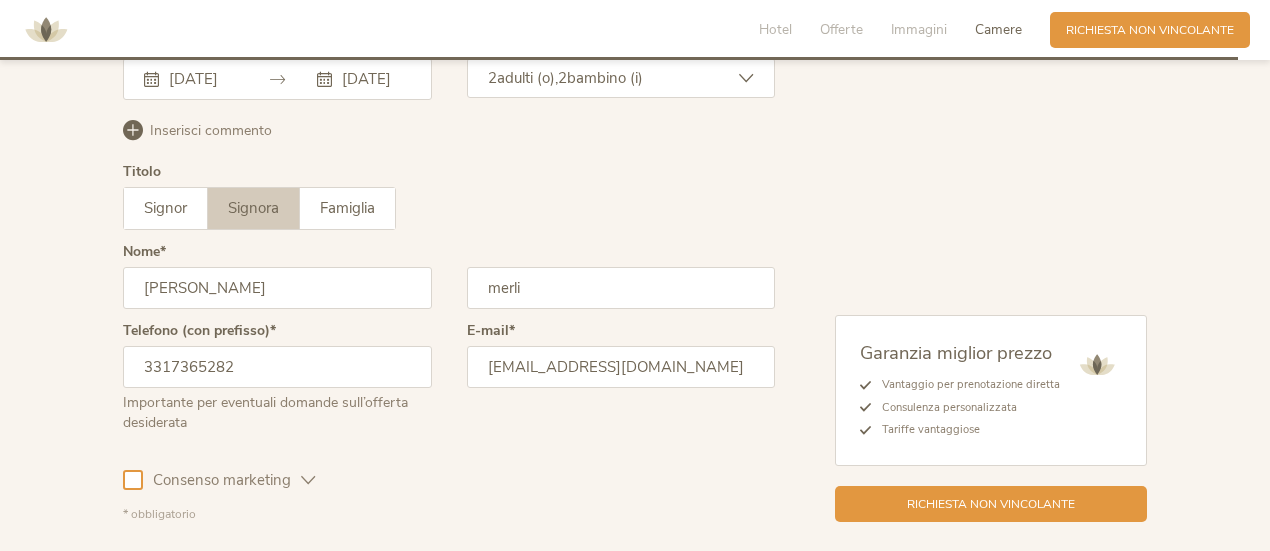 type on "3317365282" 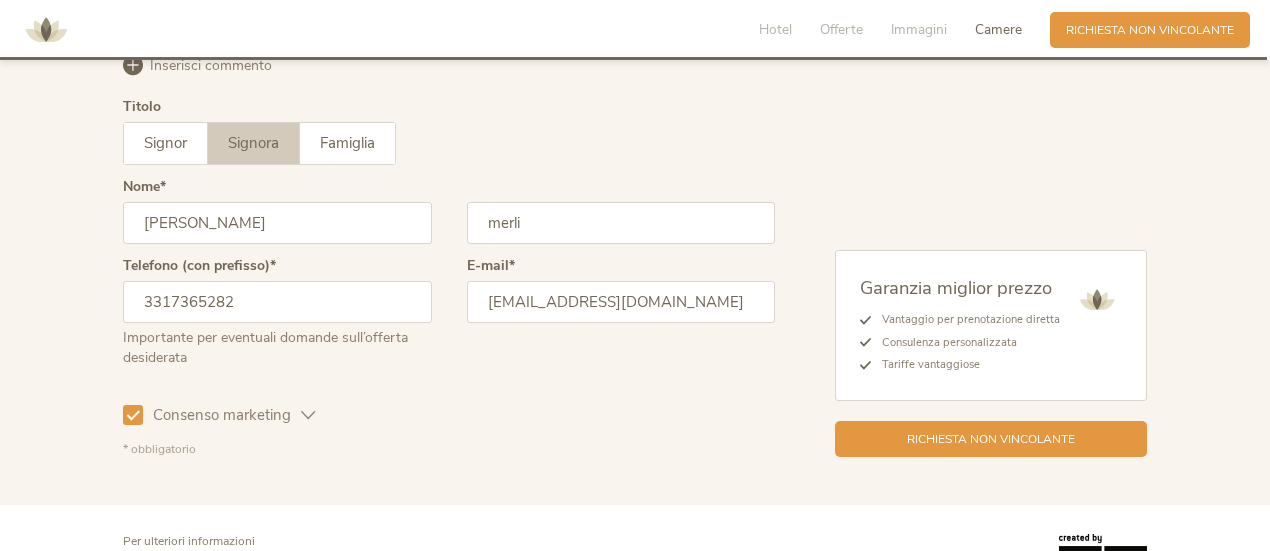 scroll, scrollTop: 5048, scrollLeft: 0, axis: vertical 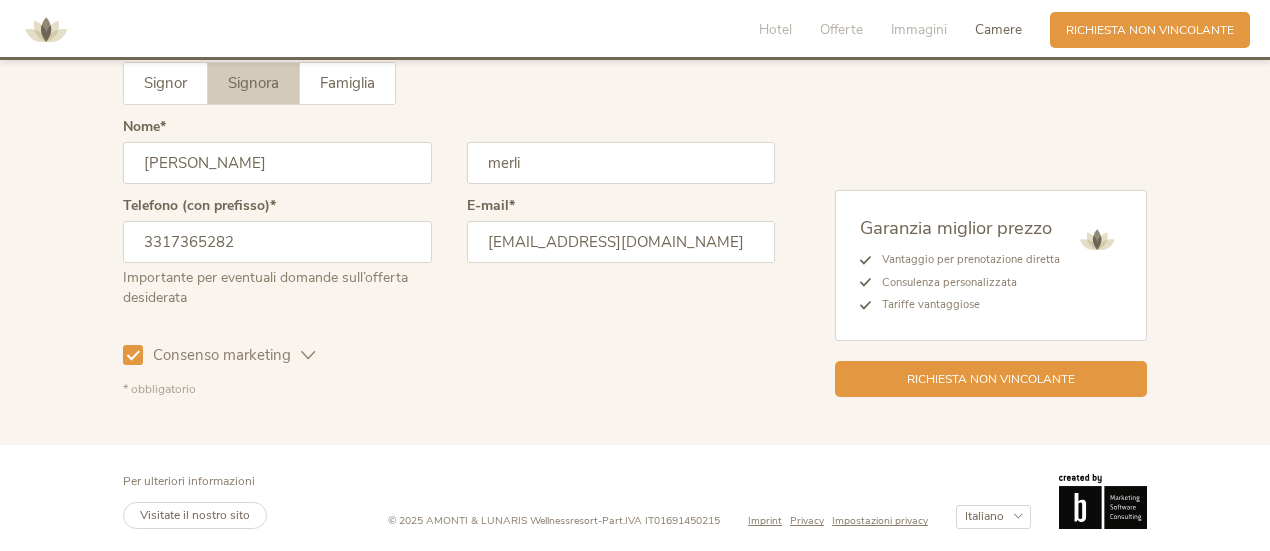 click at bounding box center (133, 355) 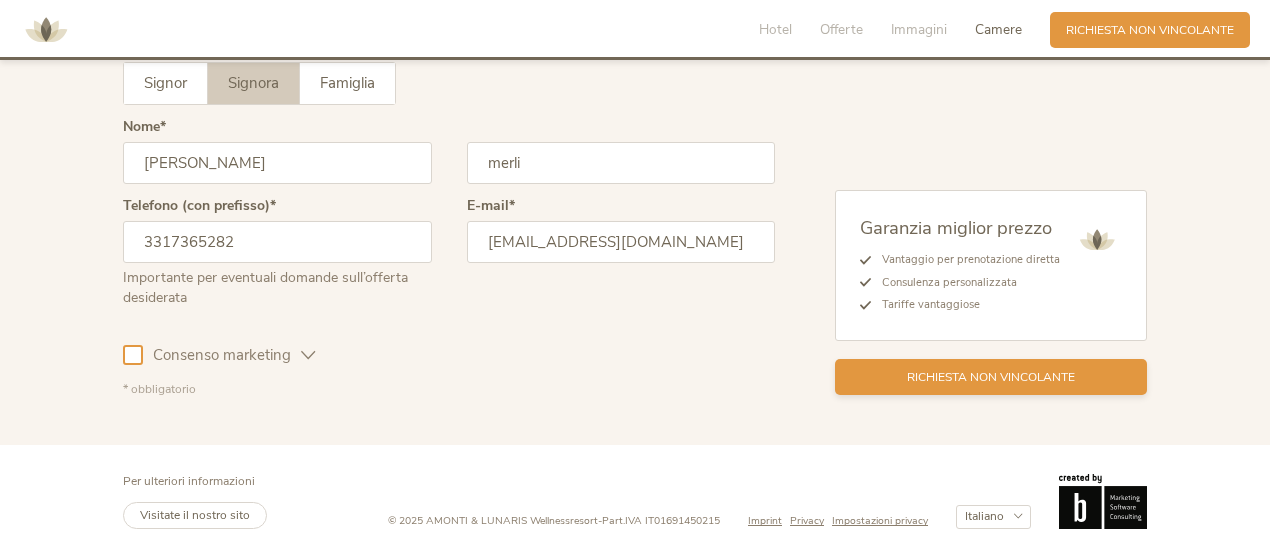 click on "Richiesta non vincolante" at bounding box center [991, 377] 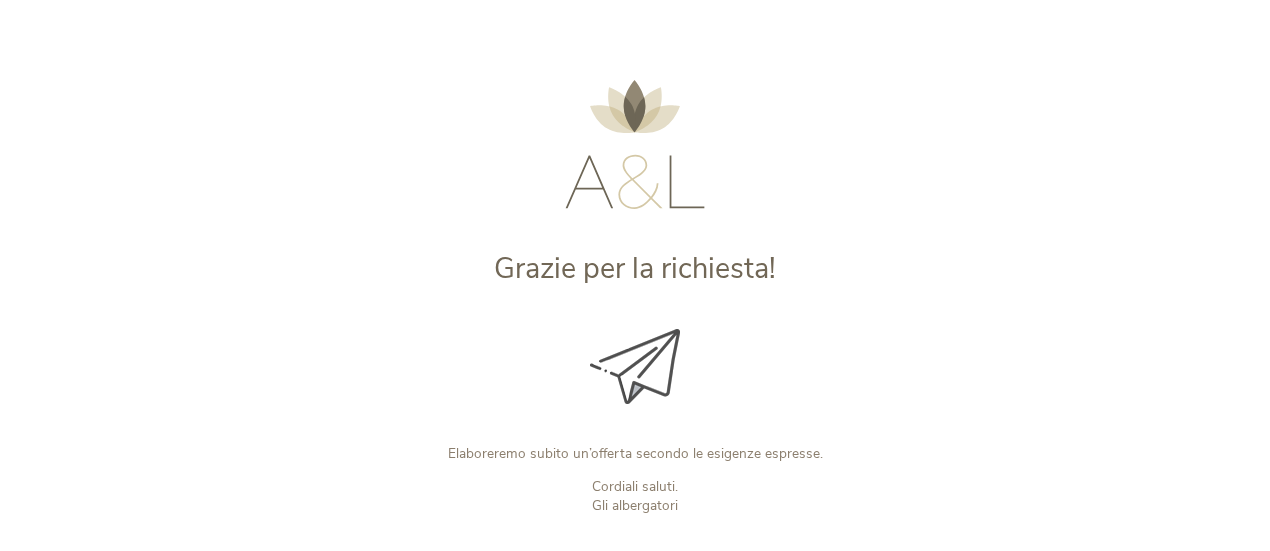 scroll, scrollTop: 0, scrollLeft: 0, axis: both 